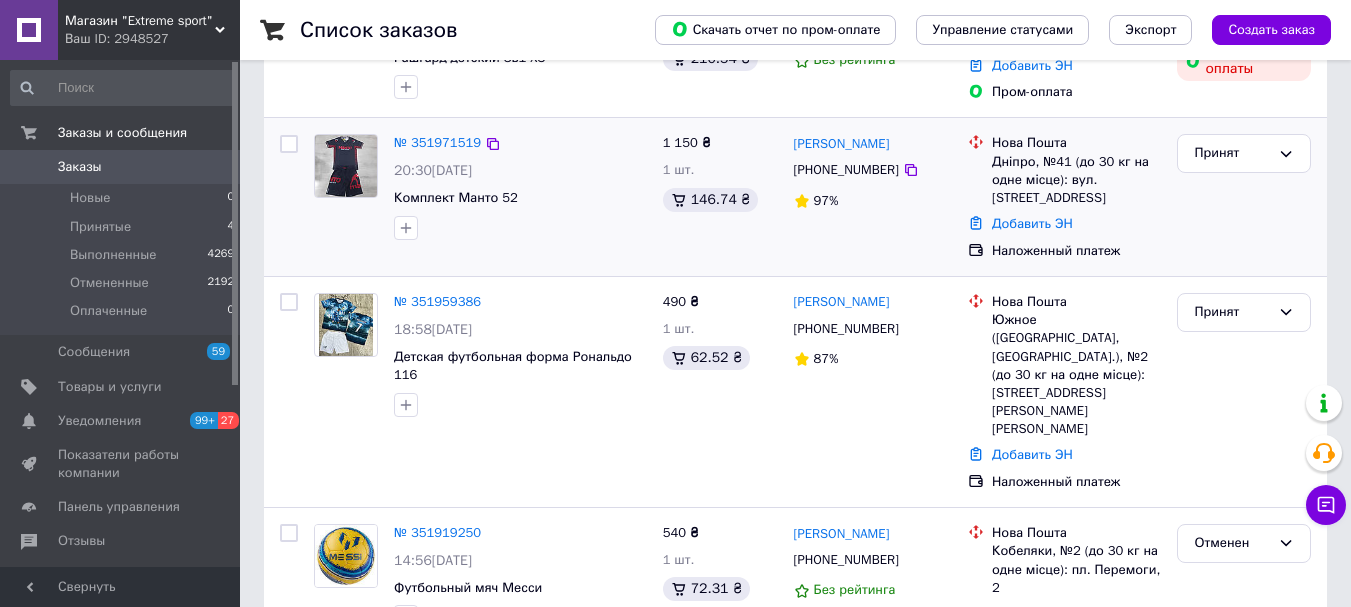 scroll, scrollTop: 400, scrollLeft: 0, axis: vertical 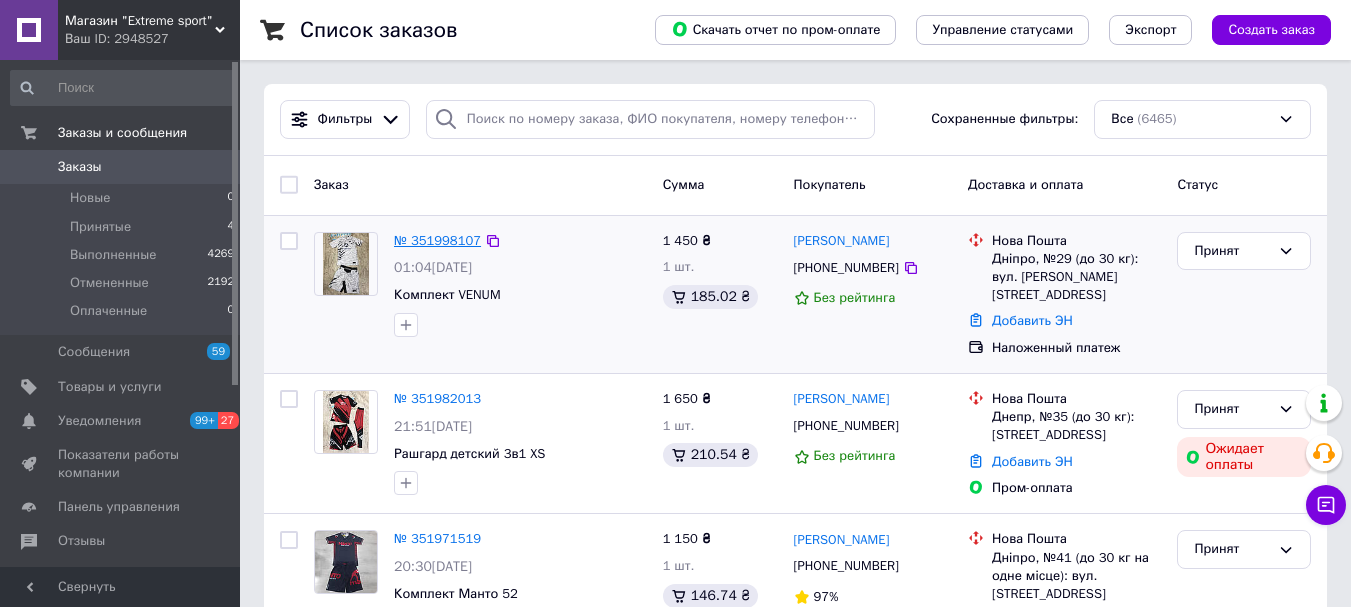 click on "№ 351998107" at bounding box center (437, 240) 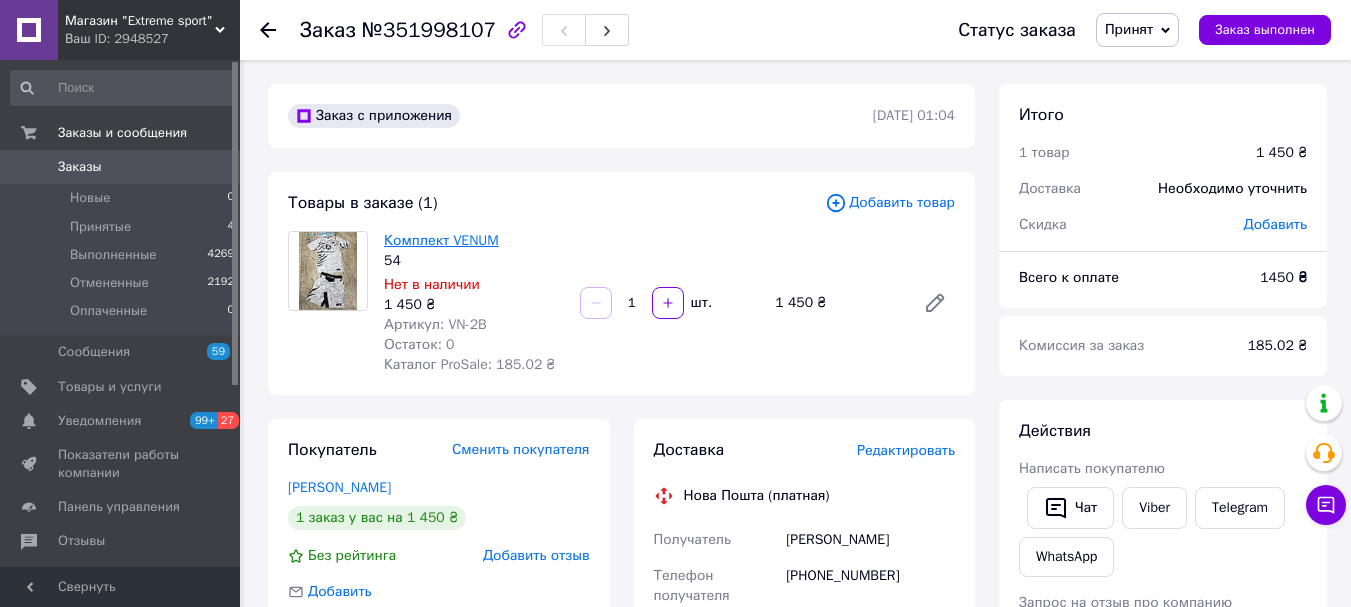 click on "Комплект VENUM" at bounding box center (441, 240) 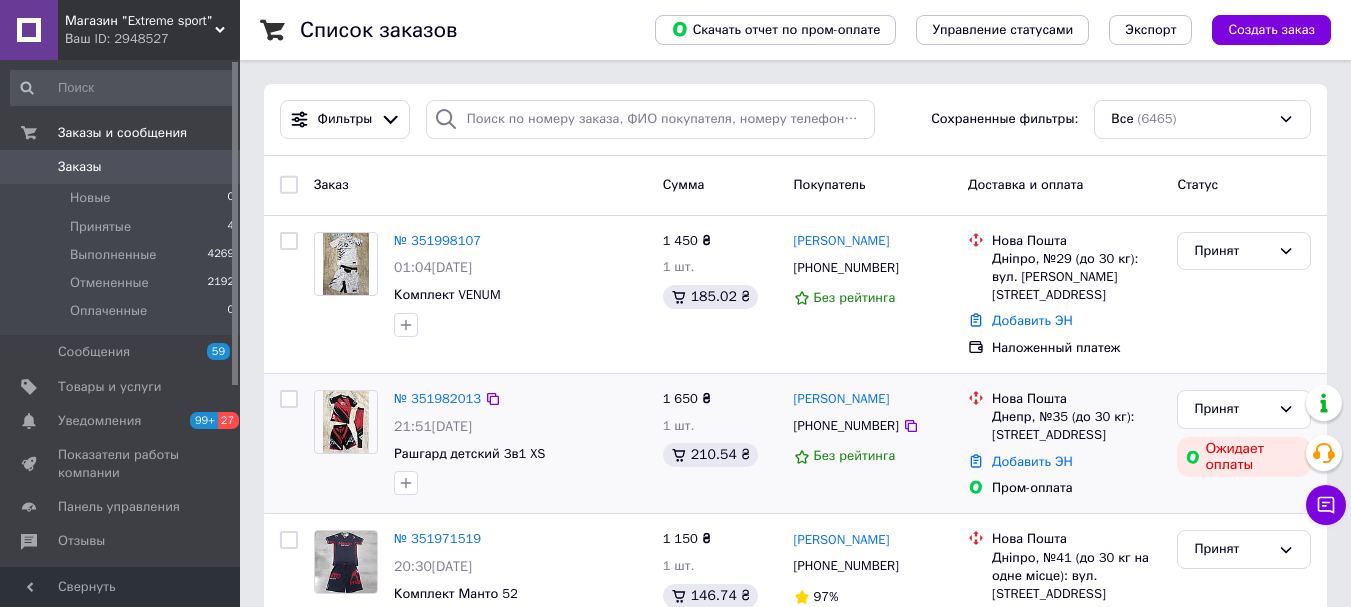 scroll, scrollTop: 100, scrollLeft: 0, axis: vertical 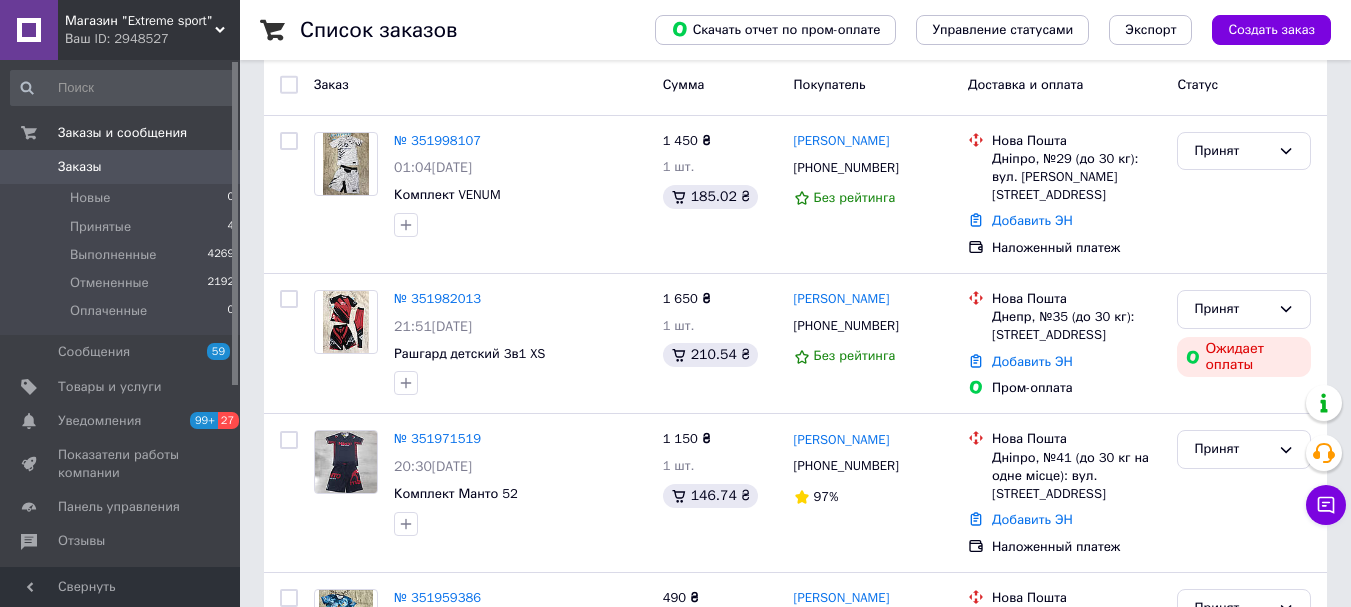 click on "[PERSON_NAME]" at bounding box center (842, 440) 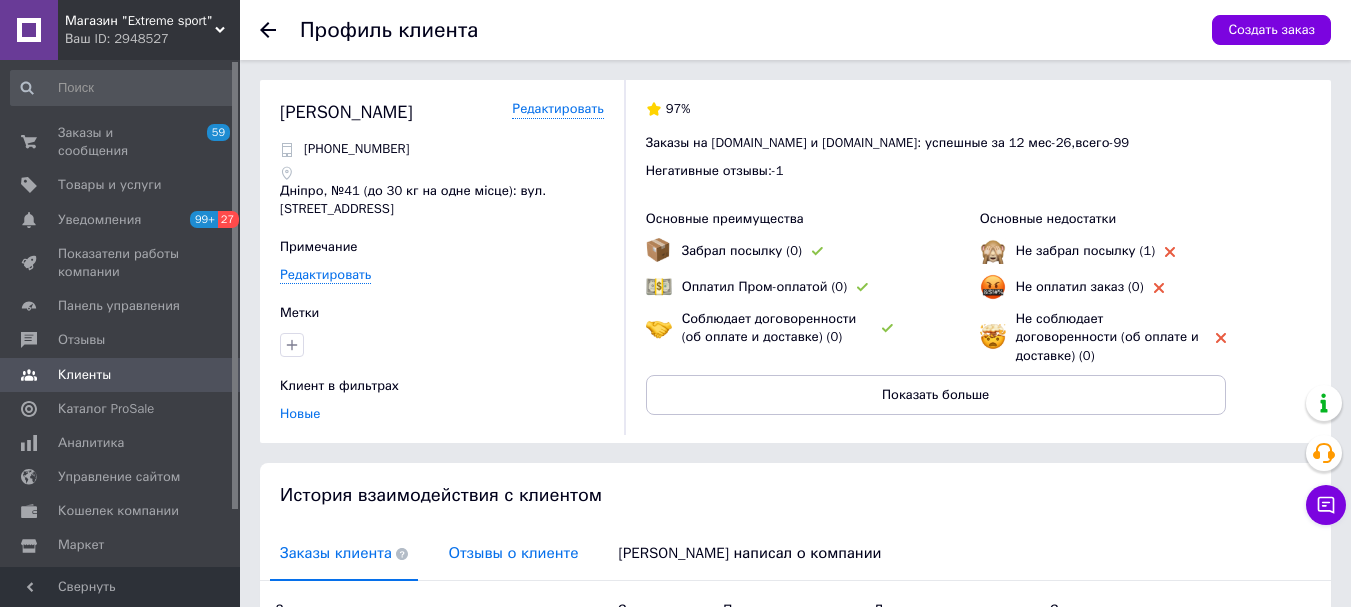 click on "Отзывы о клиенте" at bounding box center (513, 553) 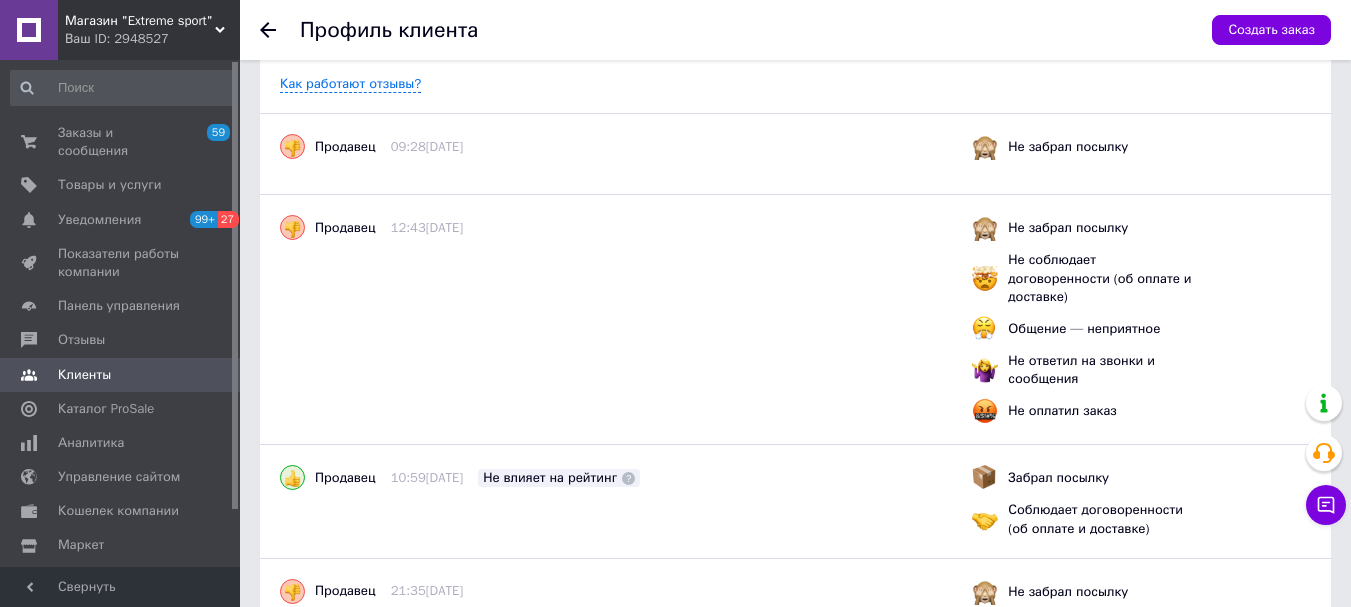scroll, scrollTop: 500, scrollLeft: 0, axis: vertical 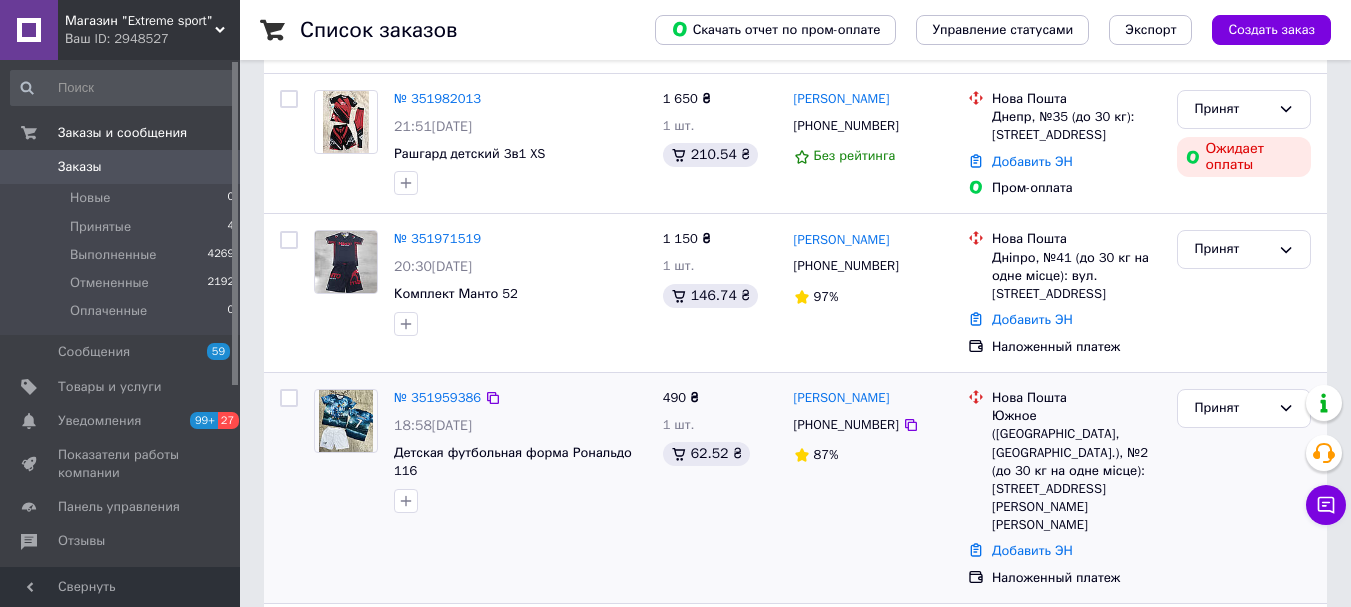 click on "[PERSON_NAME]" at bounding box center [842, 398] 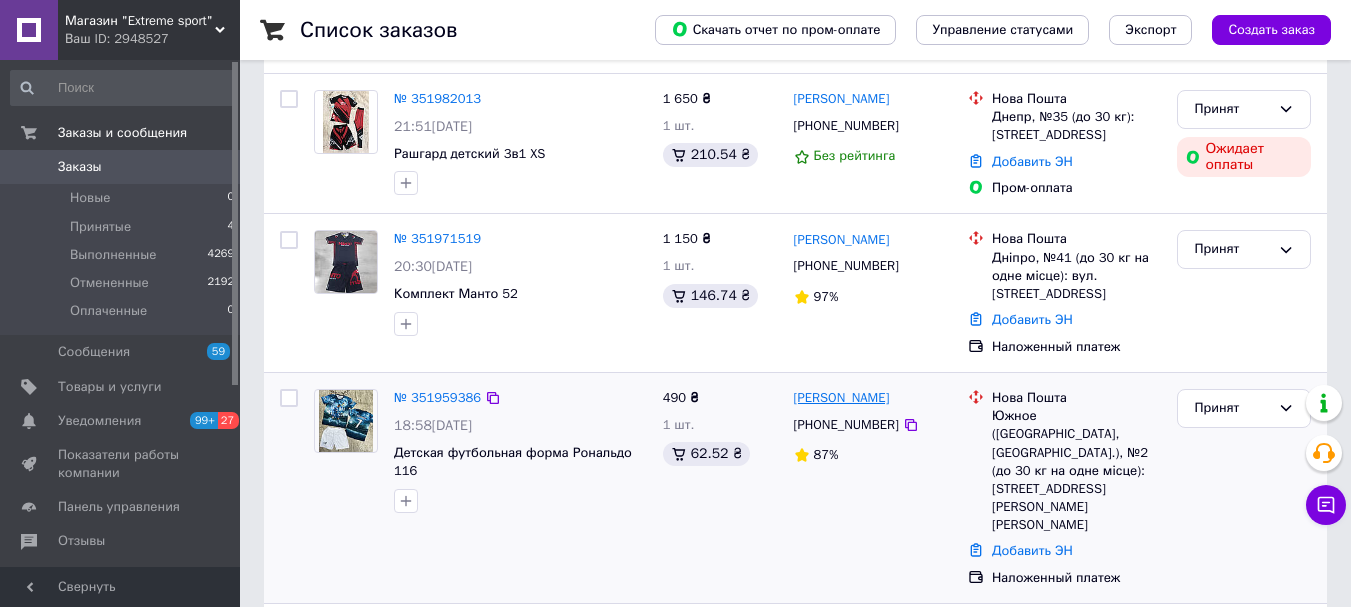 click on "[PERSON_NAME]" at bounding box center (842, 398) 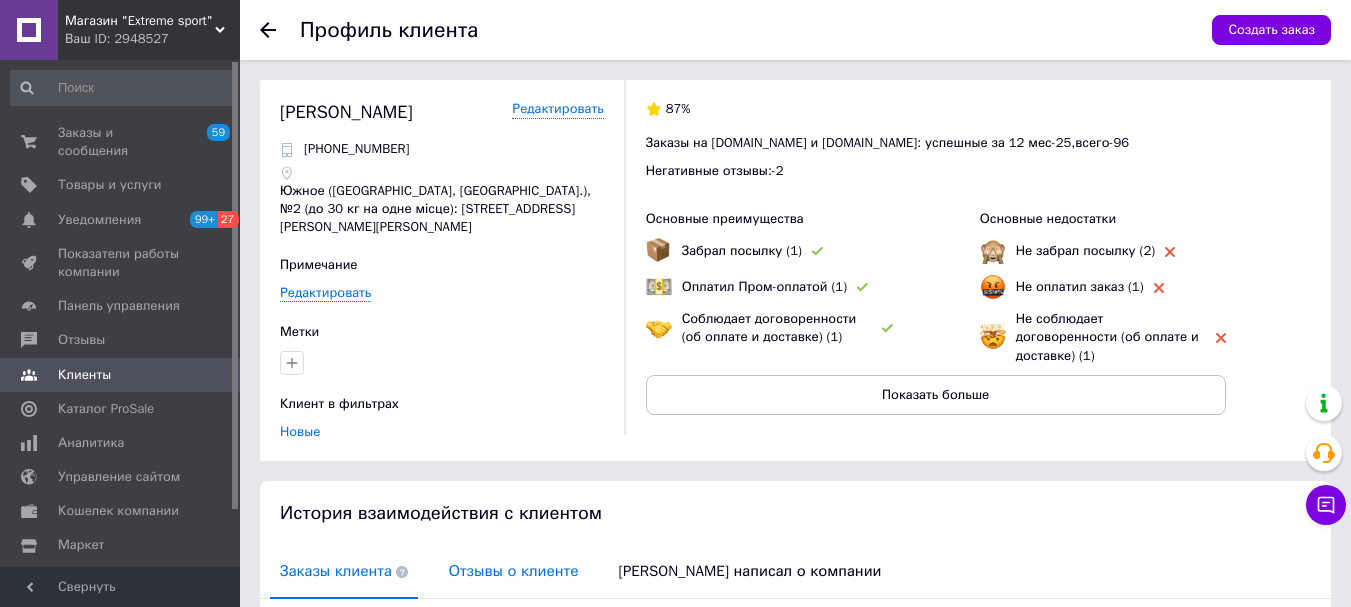 click on "Отзывы о клиенте" at bounding box center (513, 571) 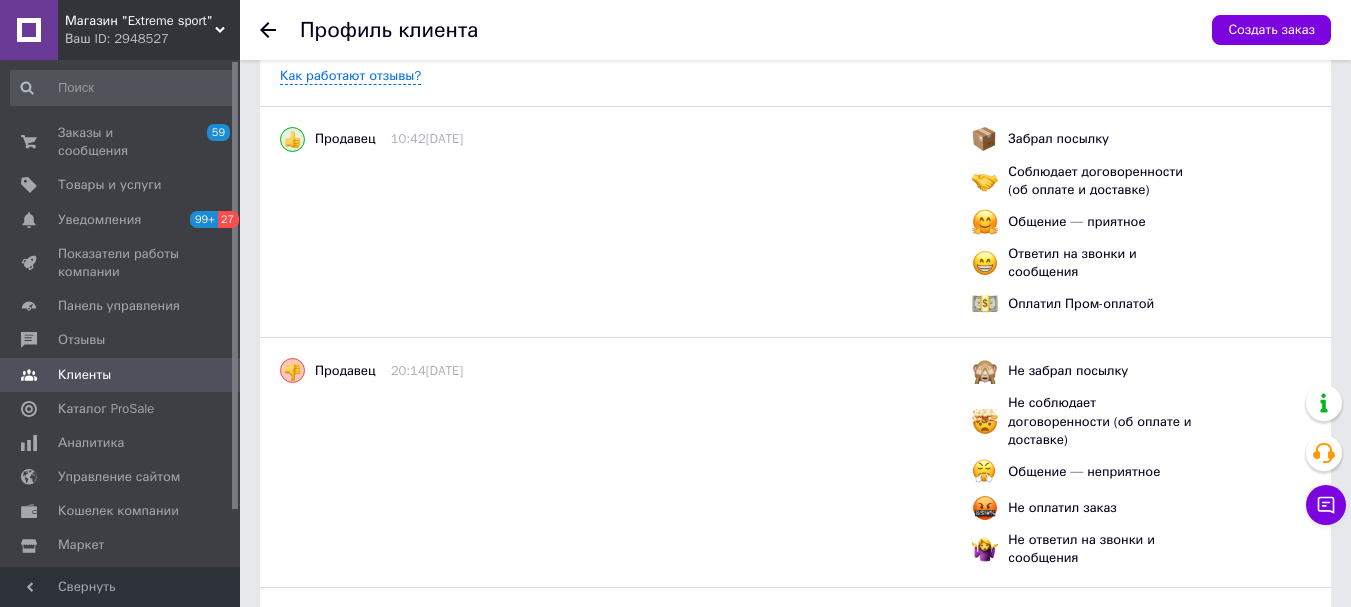 scroll, scrollTop: 400, scrollLeft: 0, axis: vertical 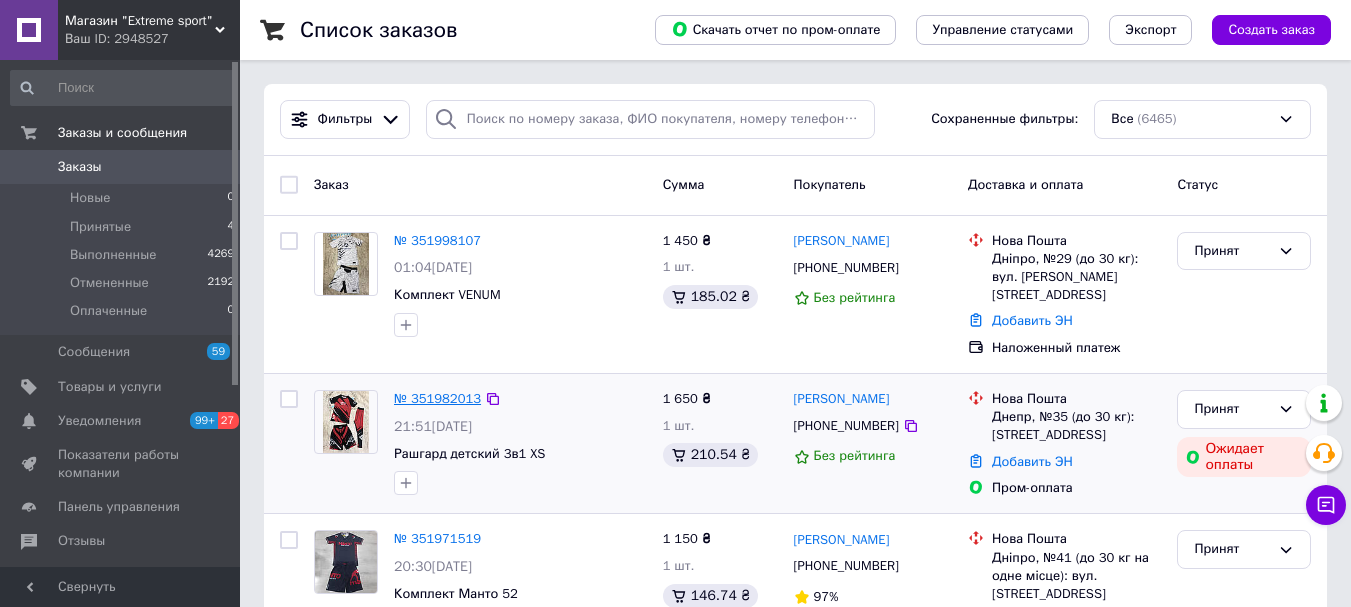 click on "№ 351982013" at bounding box center [437, 398] 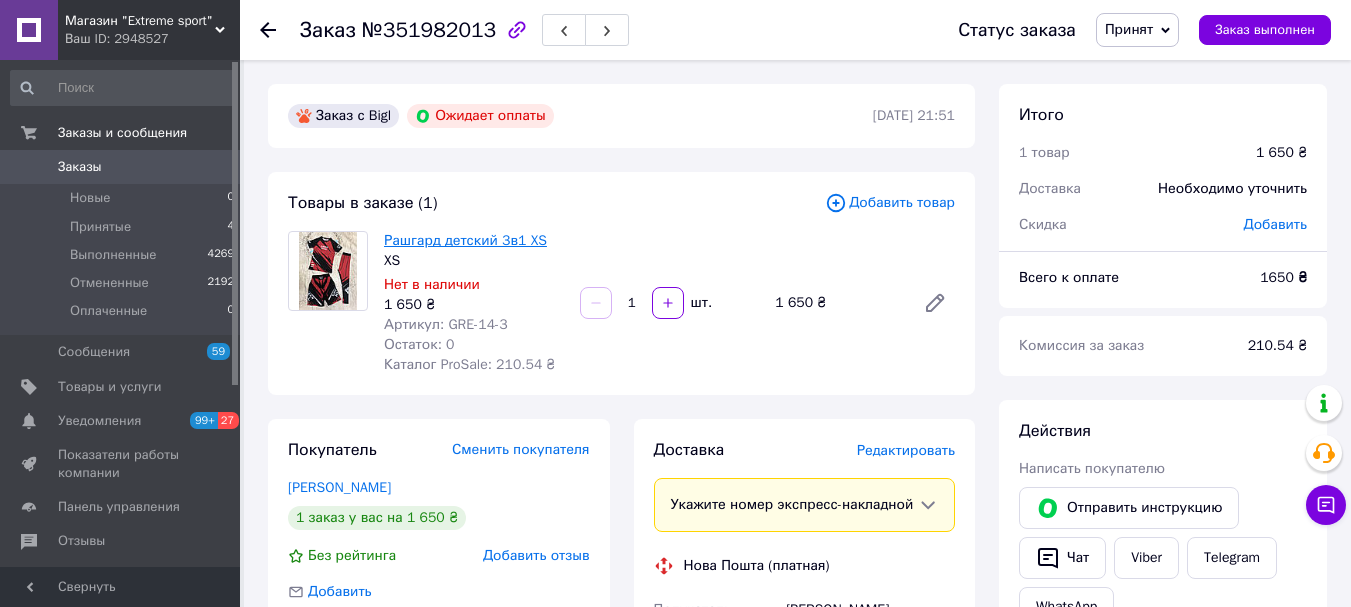 click on "Рашгард детский 3в1 XS" at bounding box center [465, 240] 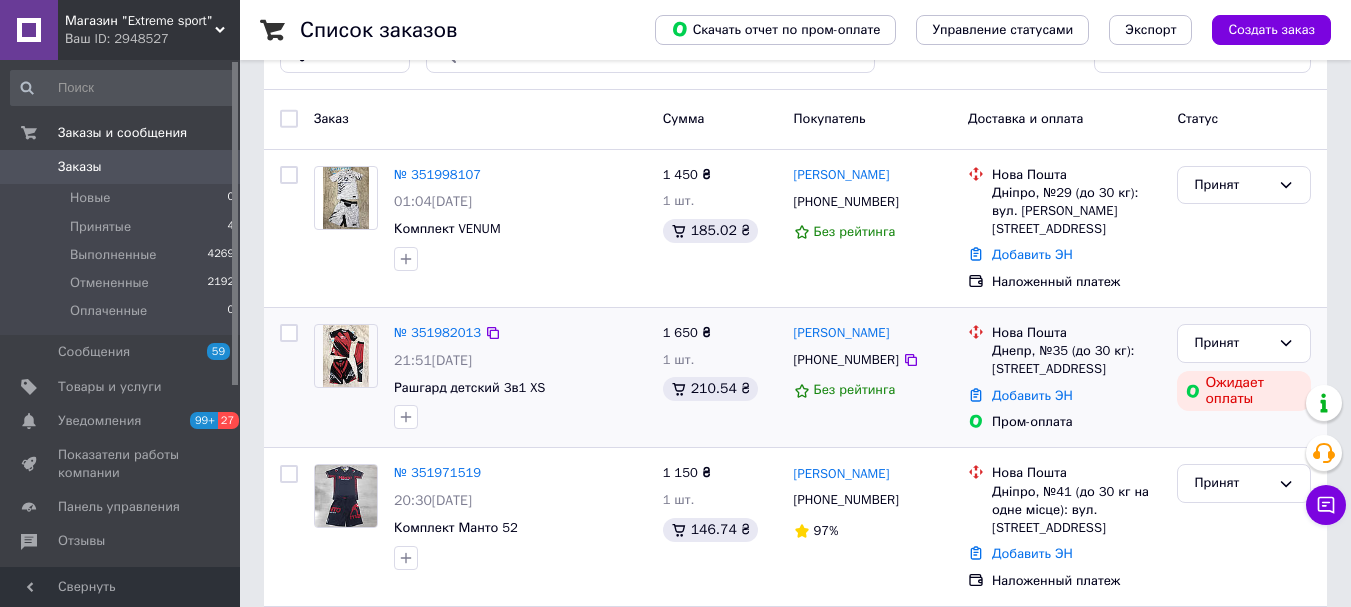 scroll, scrollTop: 100, scrollLeft: 0, axis: vertical 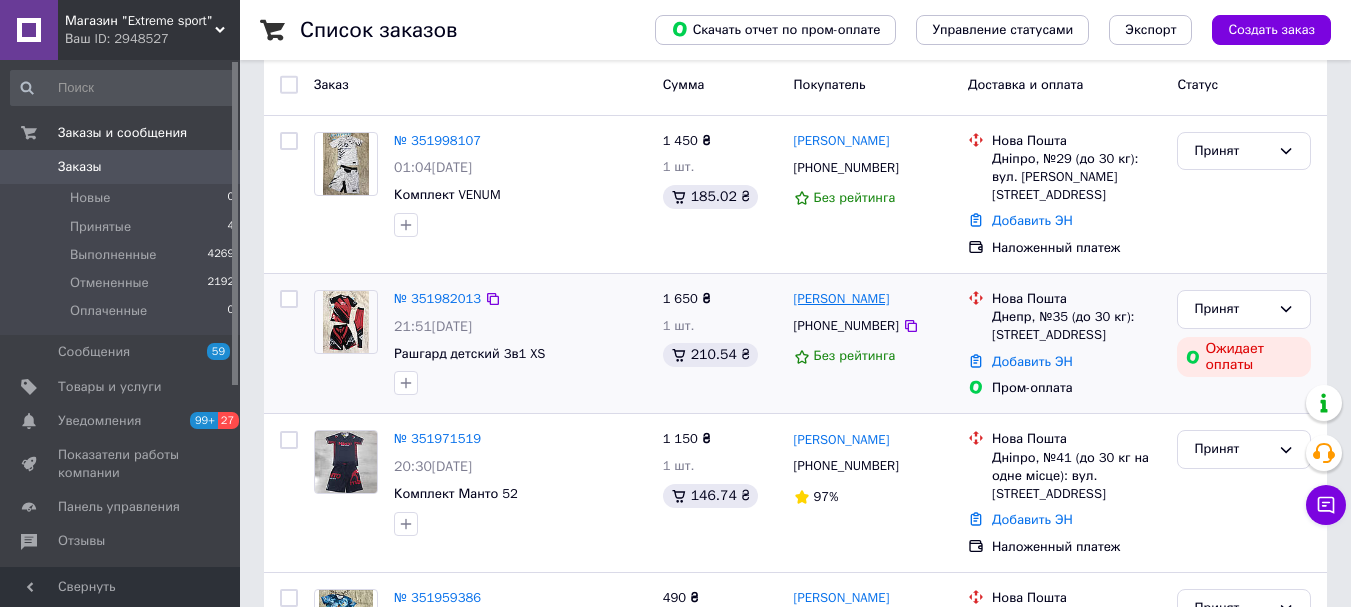 click on "[PERSON_NAME]" at bounding box center (842, 299) 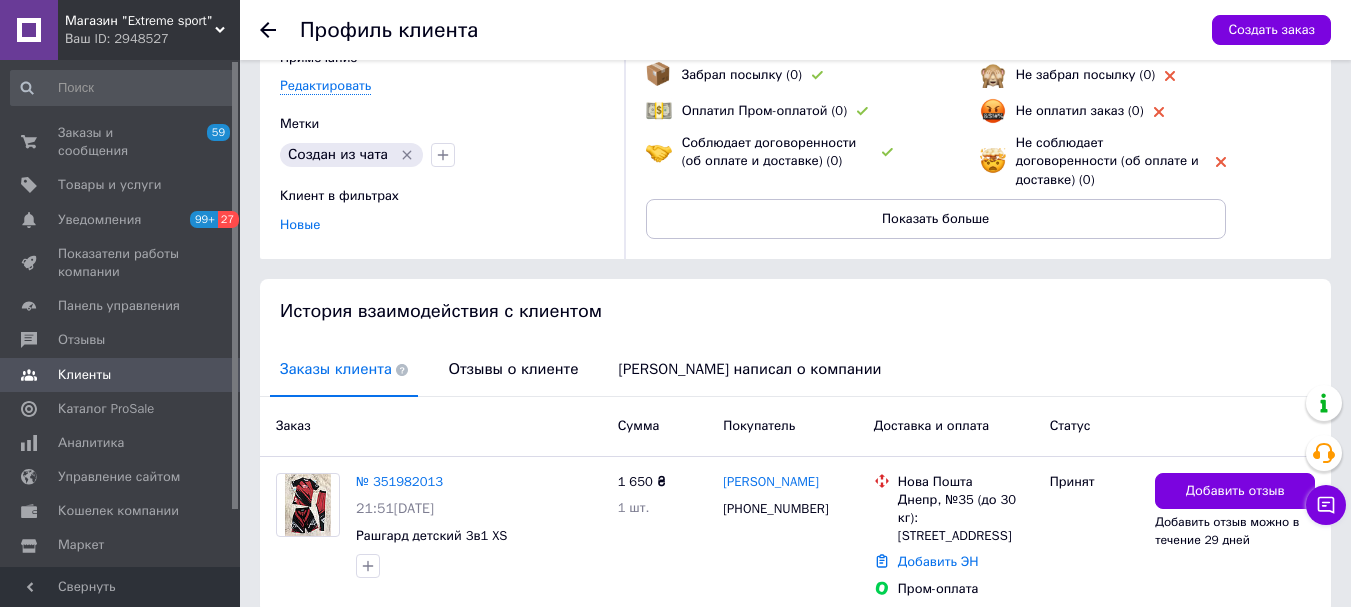 scroll, scrollTop: 240, scrollLeft: 0, axis: vertical 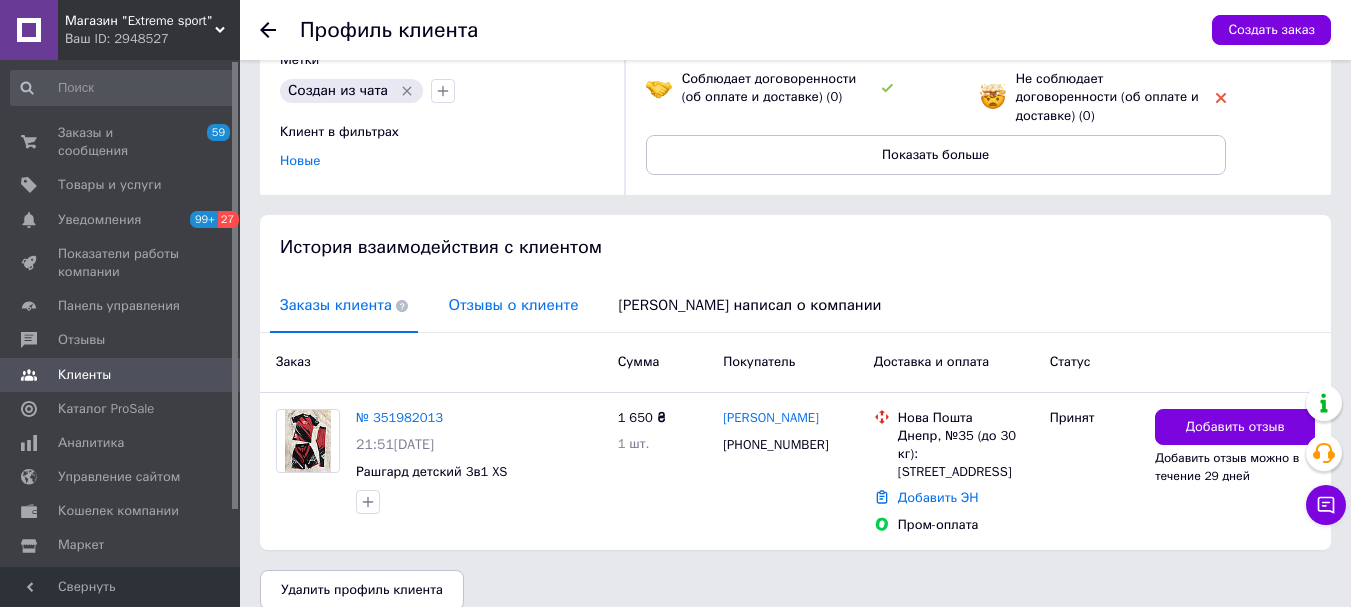click on "Отзывы о клиенте" at bounding box center [513, 305] 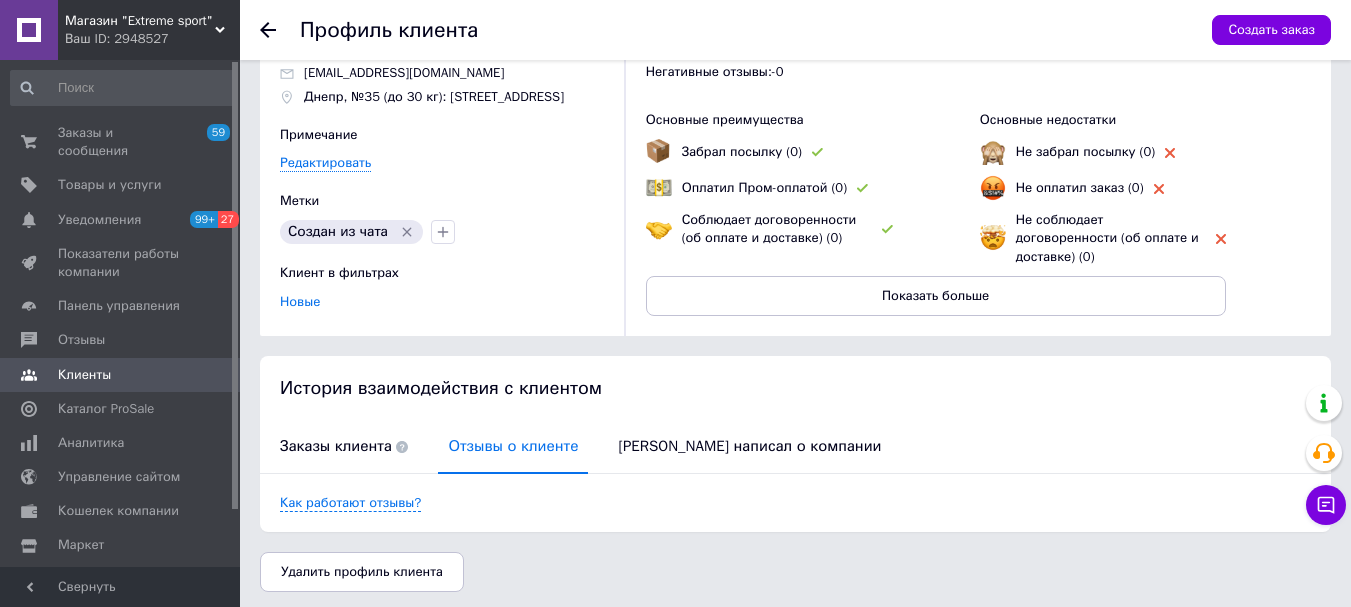 scroll, scrollTop: 0, scrollLeft: 0, axis: both 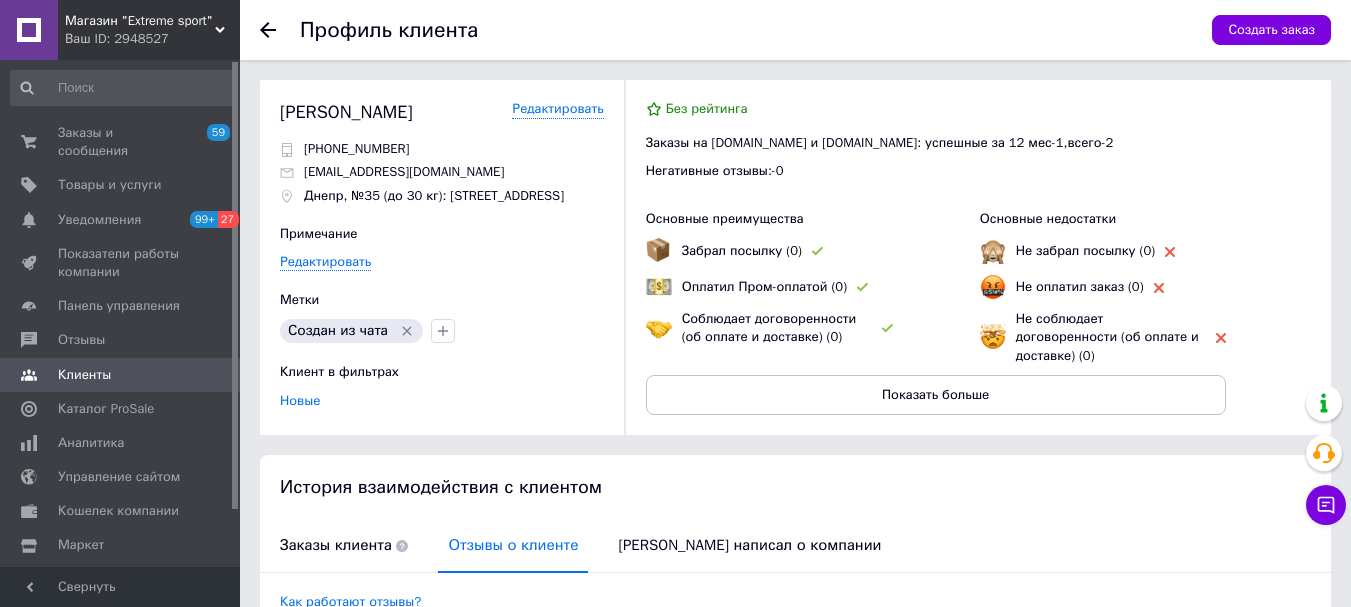 click 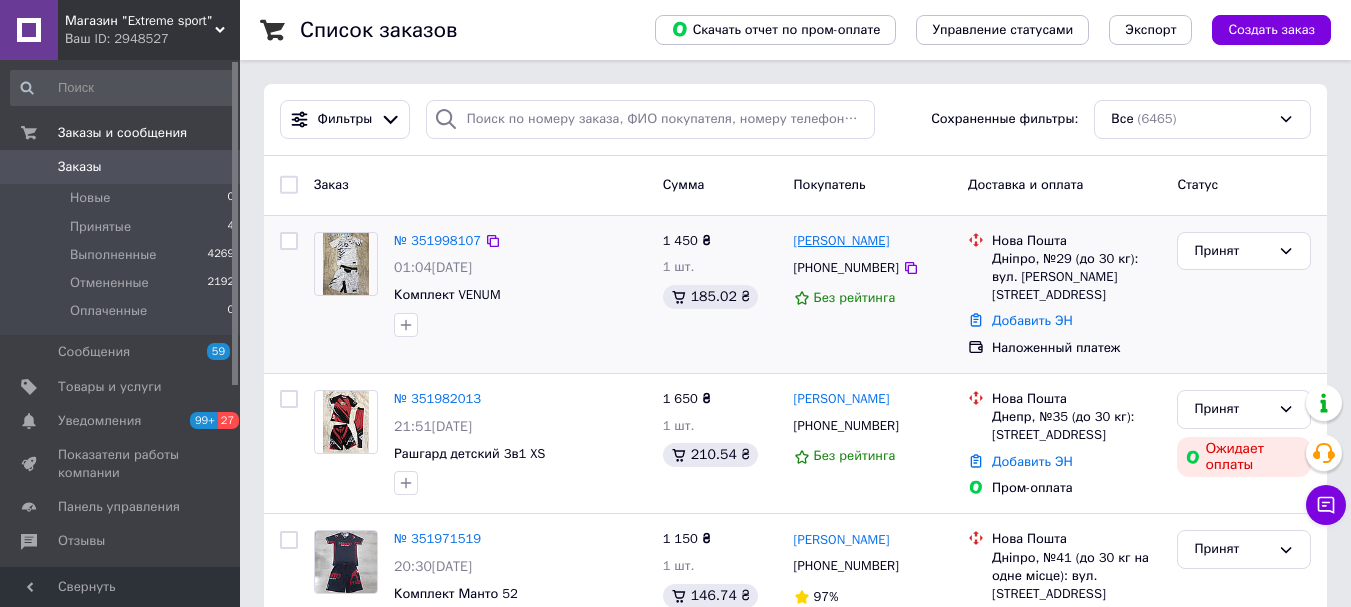click on "[PERSON_NAME]" at bounding box center (842, 241) 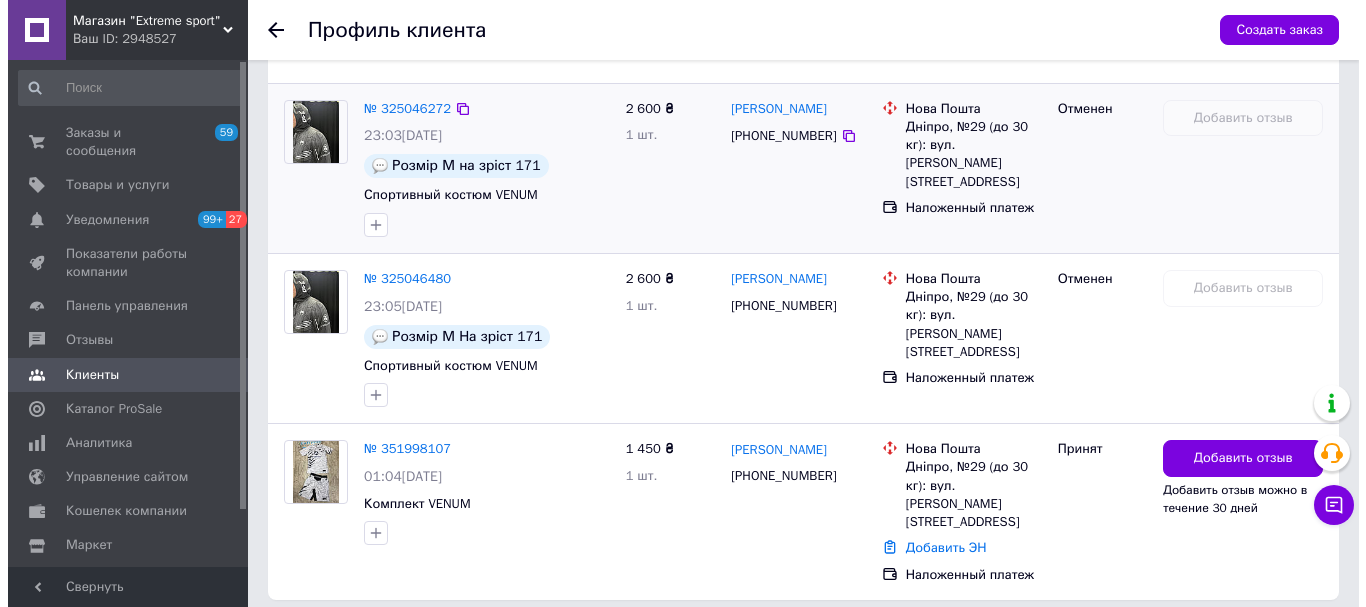 scroll, scrollTop: 0, scrollLeft: 0, axis: both 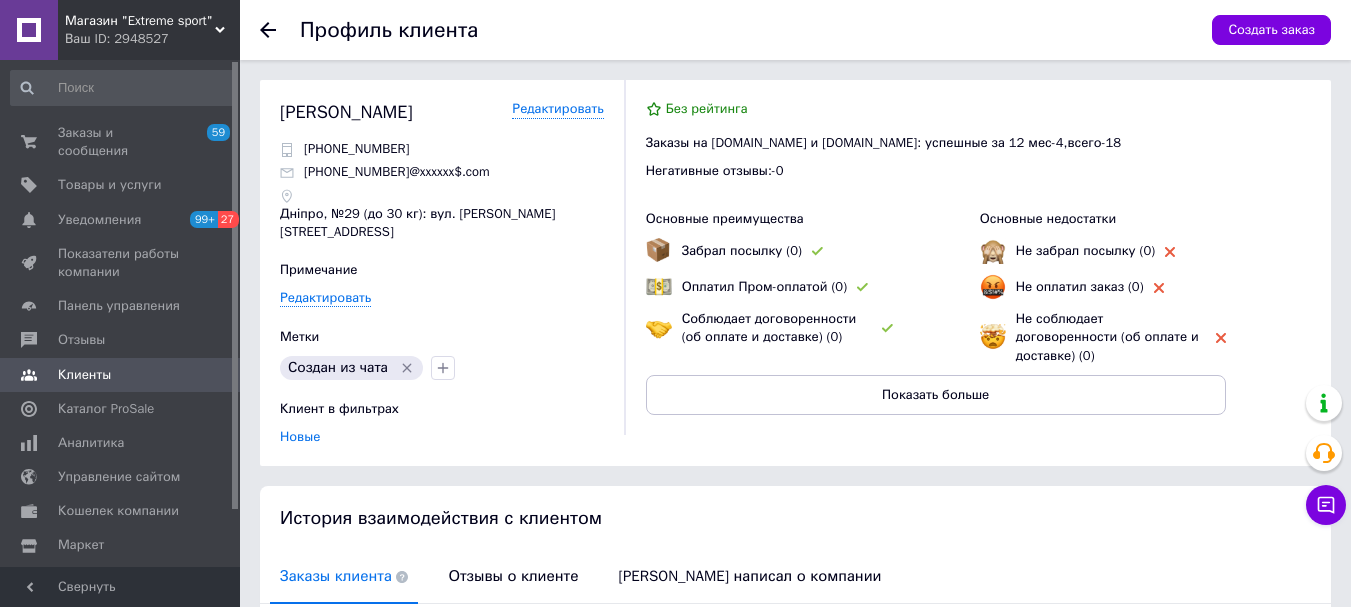 click 